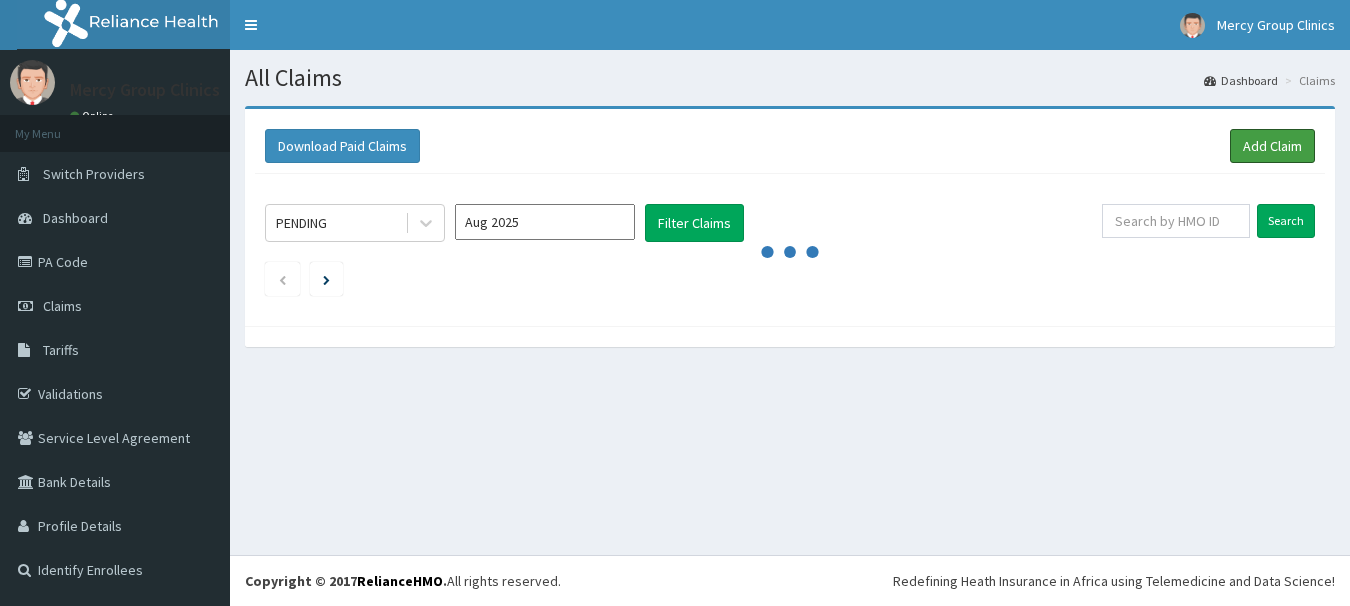 click on "Add Claim" at bounding box center (1272, 146) 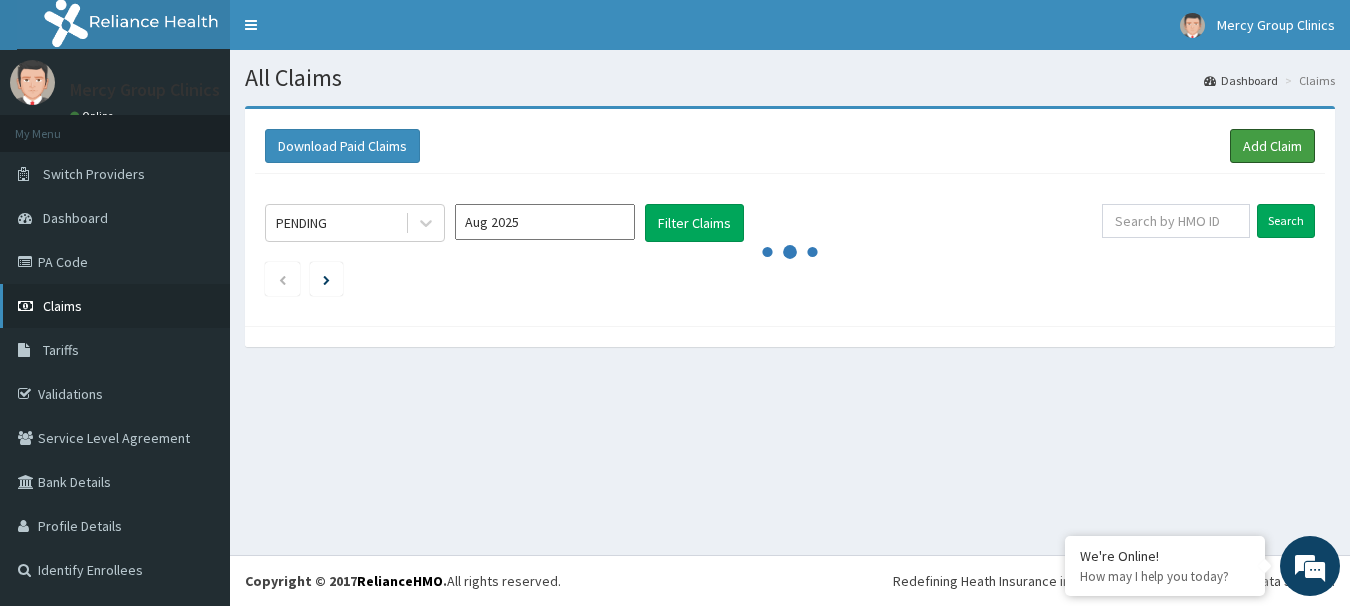 scroll, scrollTop: 0, scrollLeft: 0, axis: both 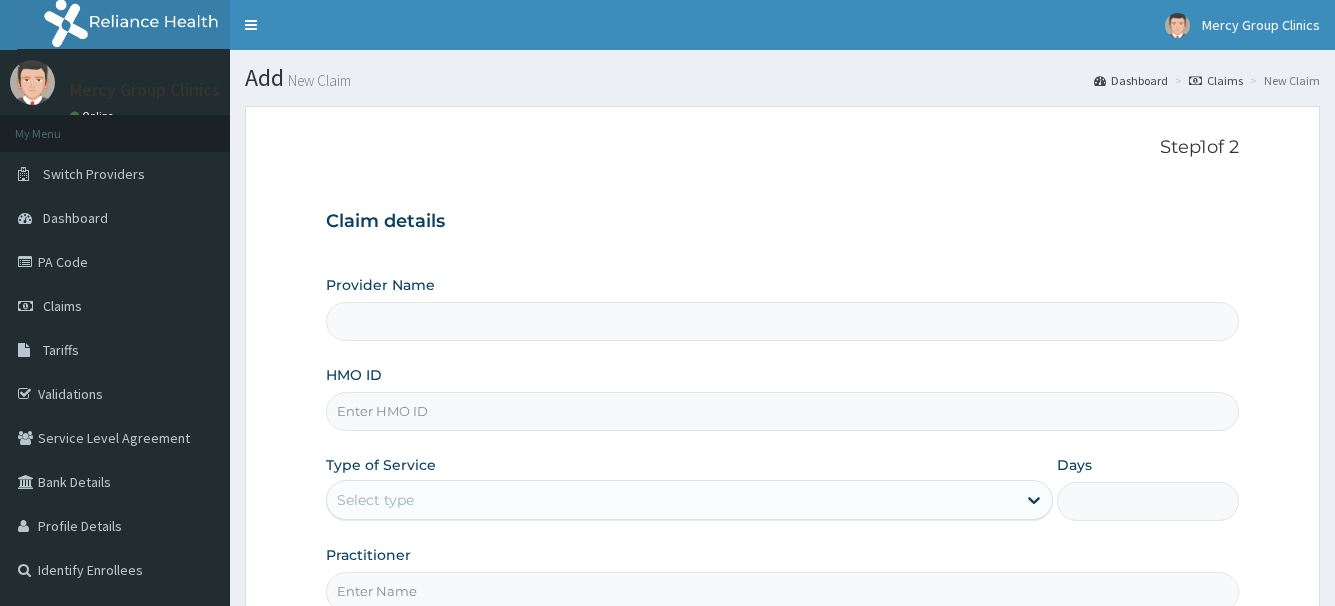 type on "Mercy Group Clinics" 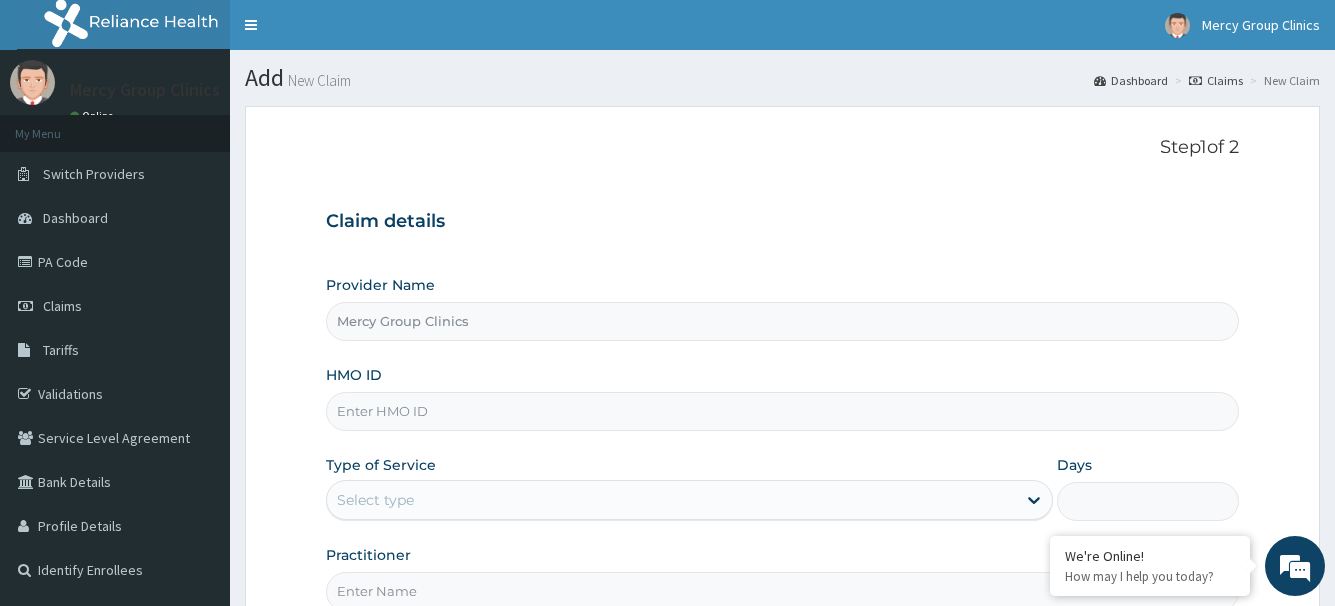 scroll, scrollTop: 100, scrollLeft: 0, axis: vertical 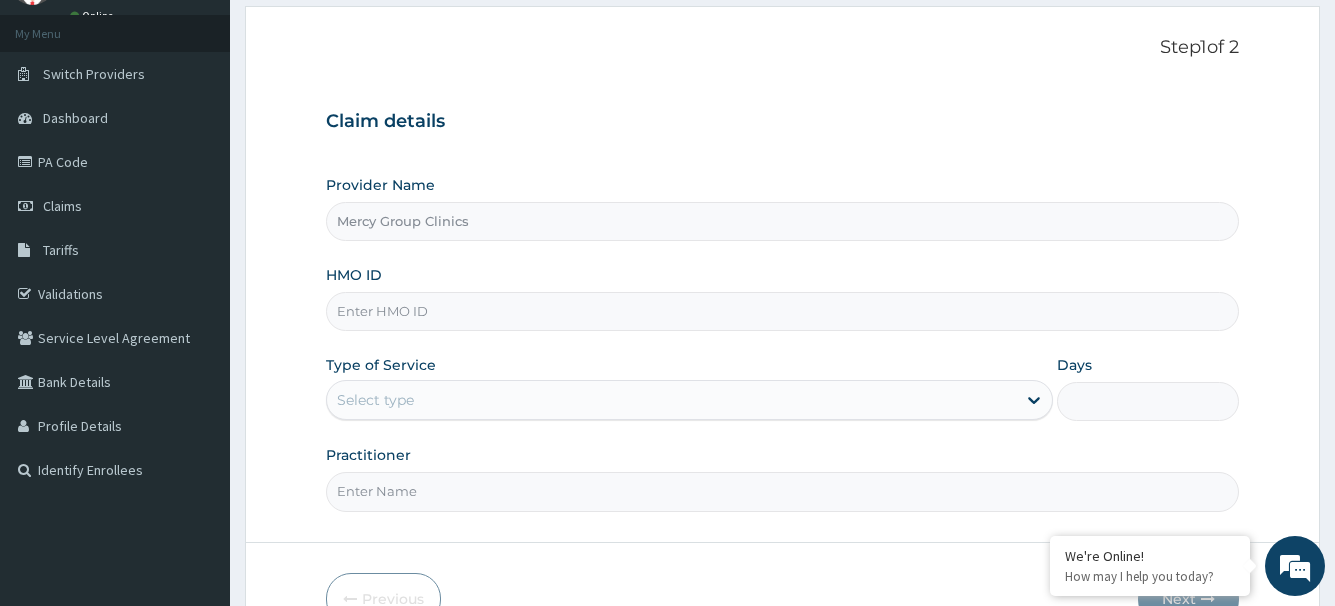 click on "HMO ID" at bounding box center [782, 311] 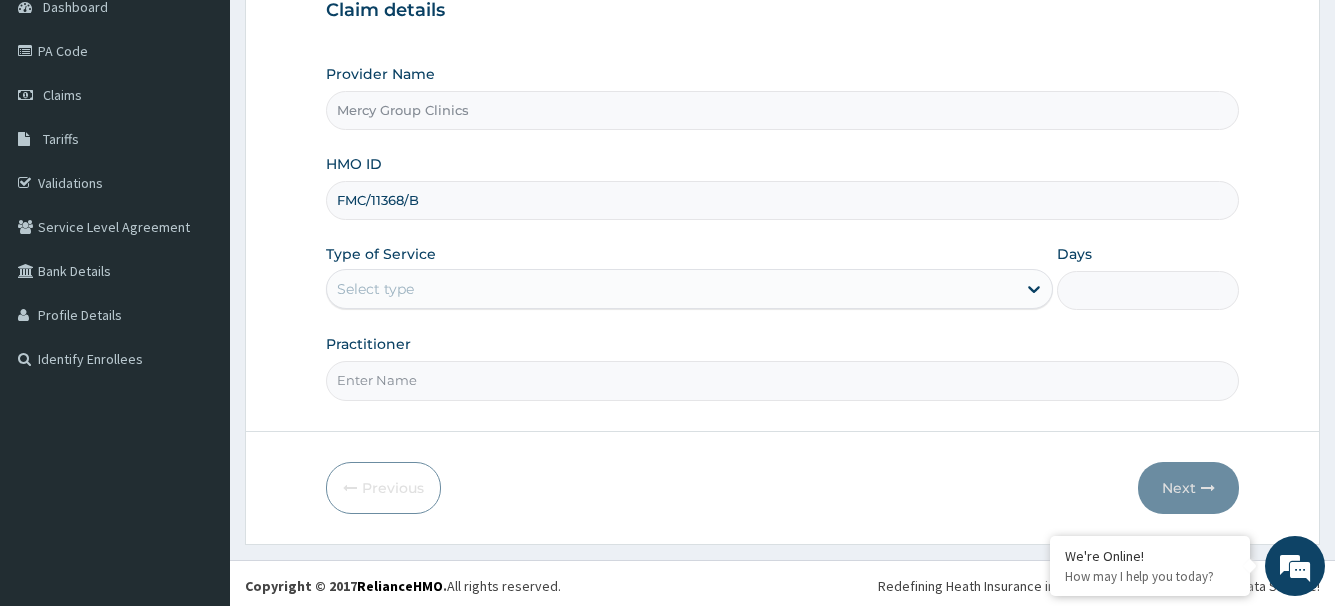scroll, scrollTop: 216, scrollLeft: 0, axis: vertical 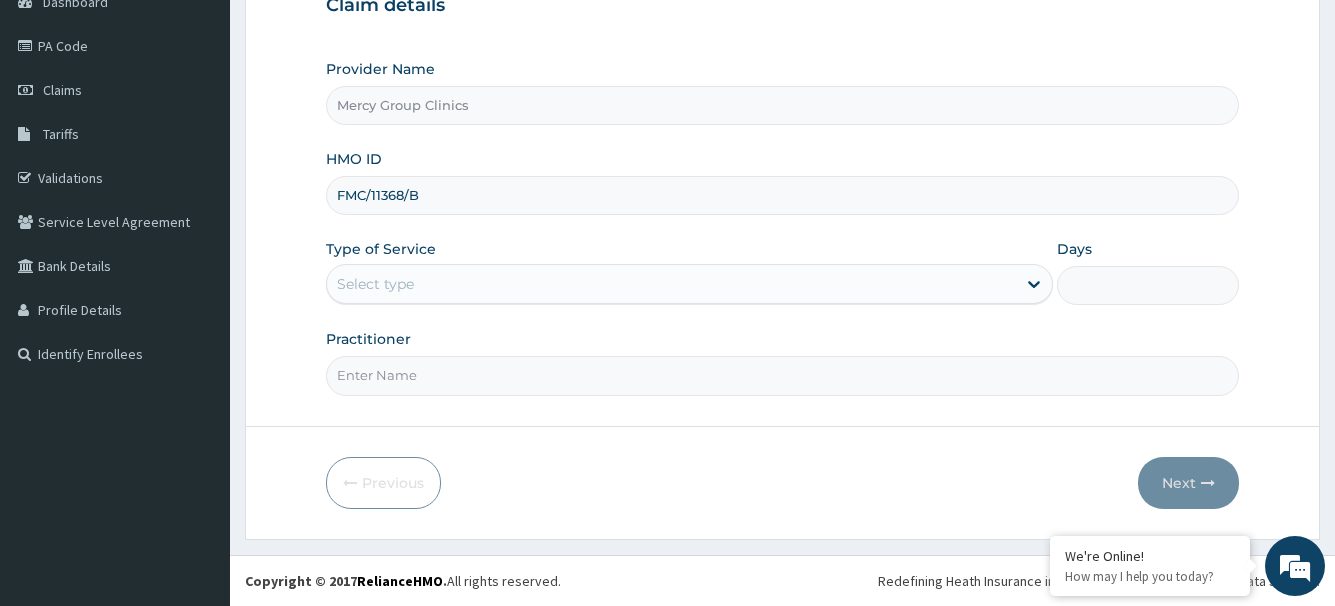 type on "FMC/11368/B" 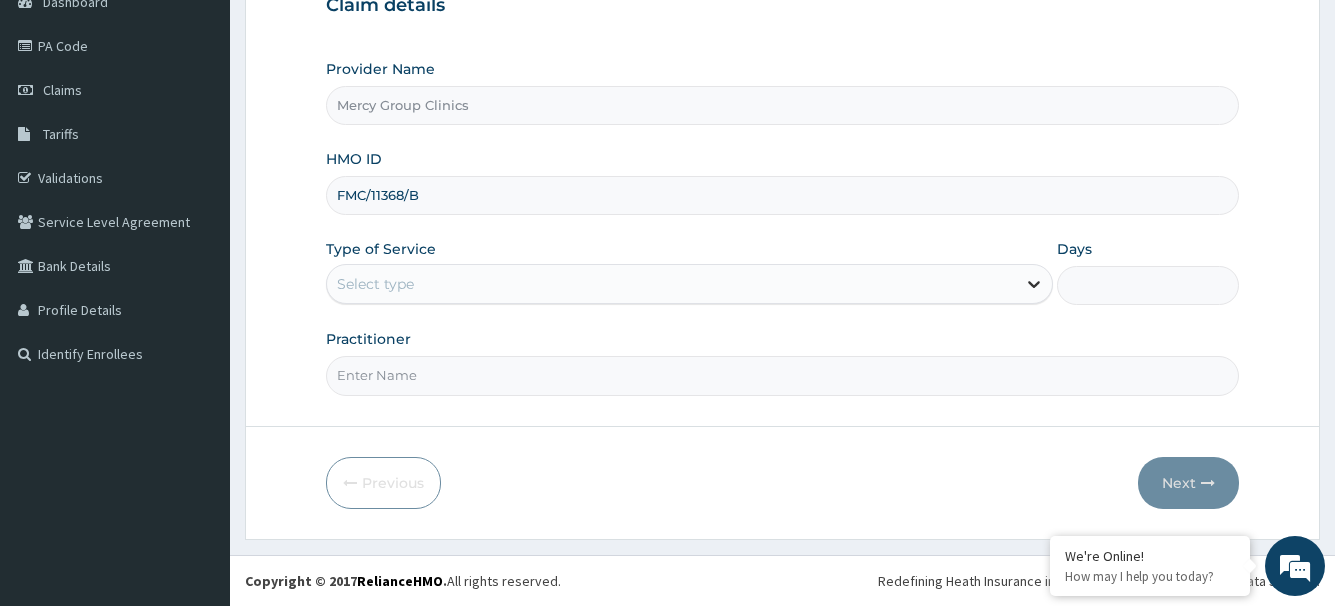 click 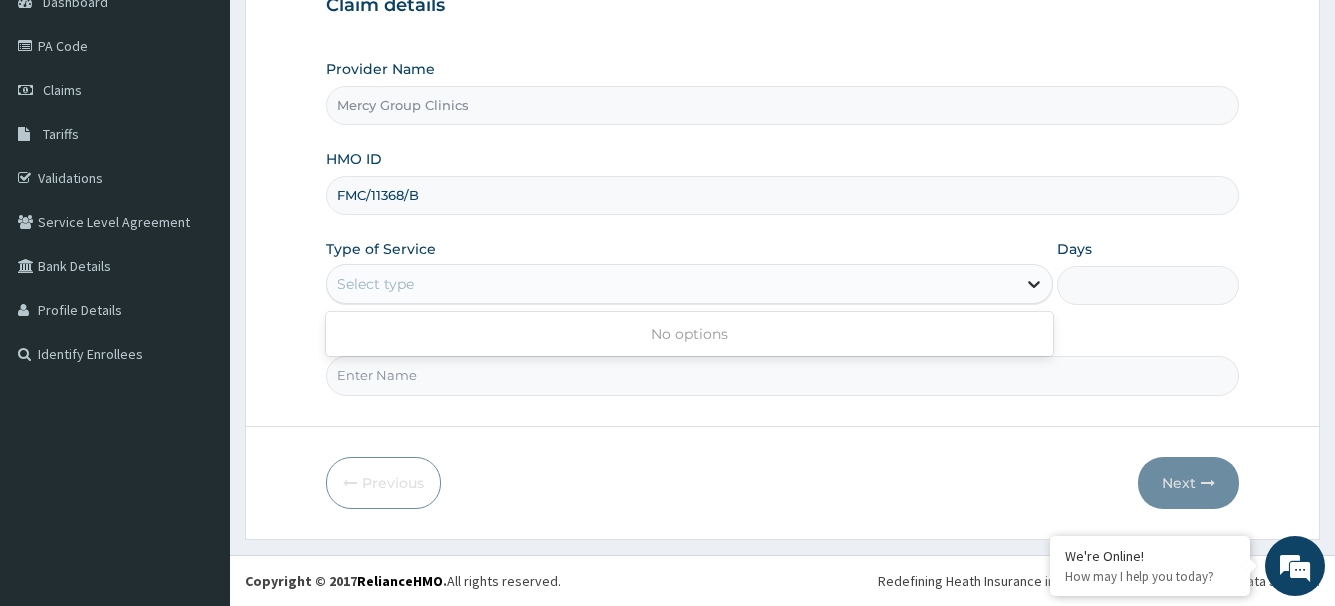 click 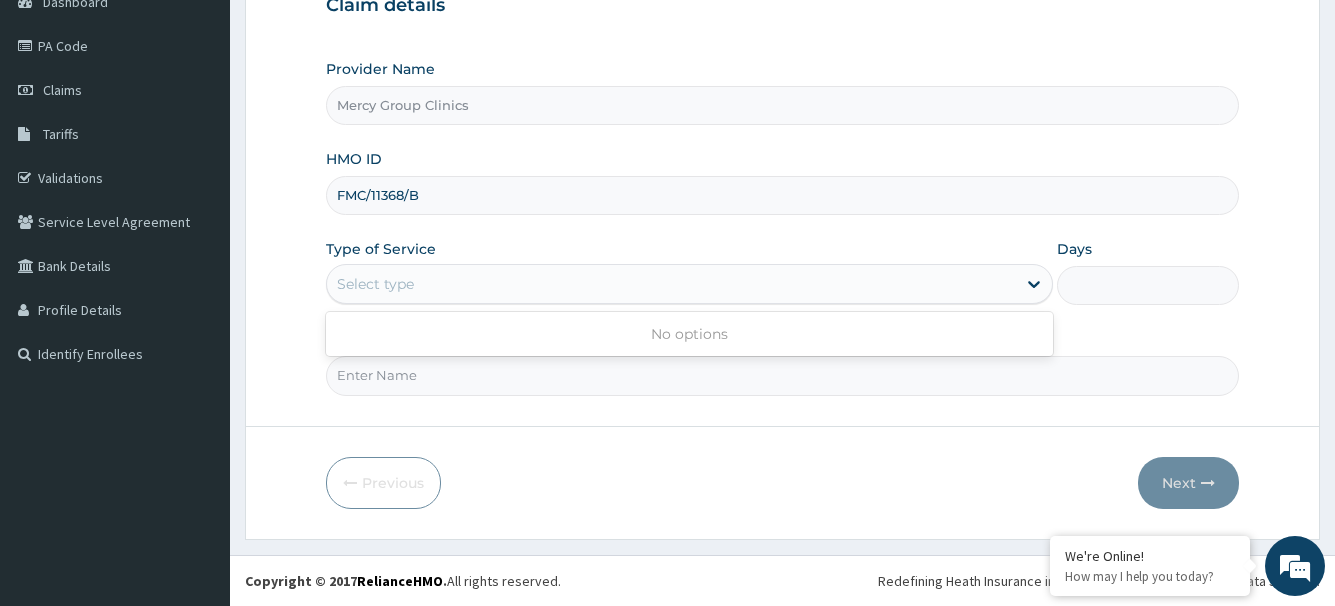 click on "Select type" at bounding box center (671, 284) 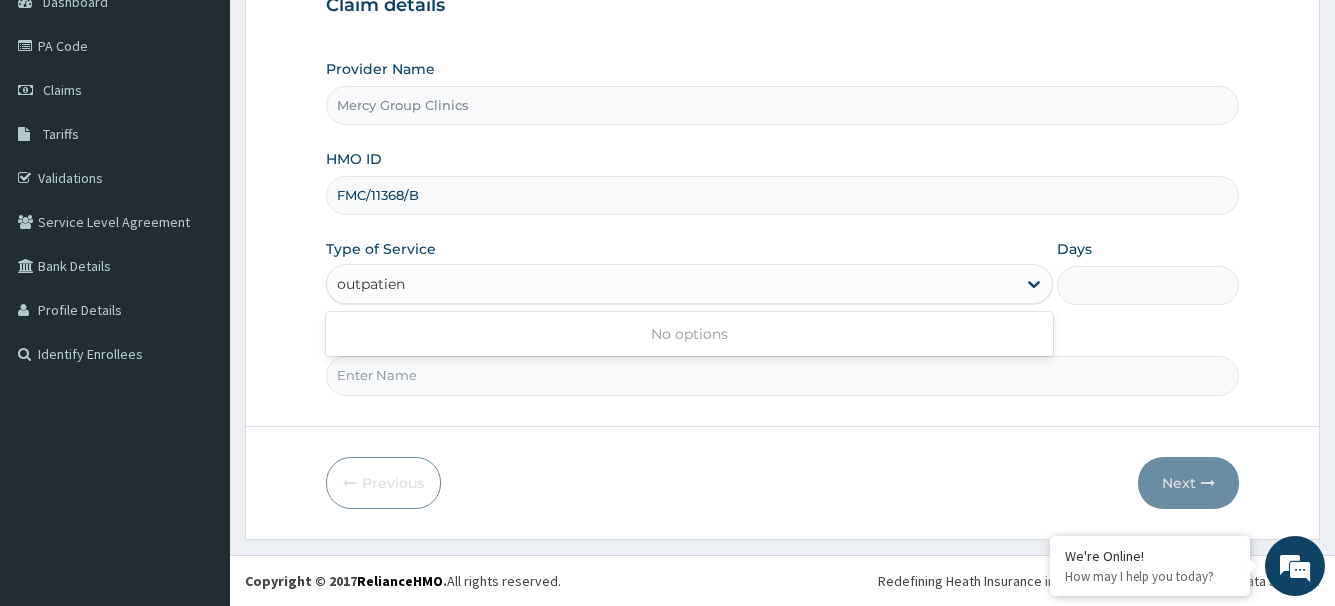 type on "outpatient" 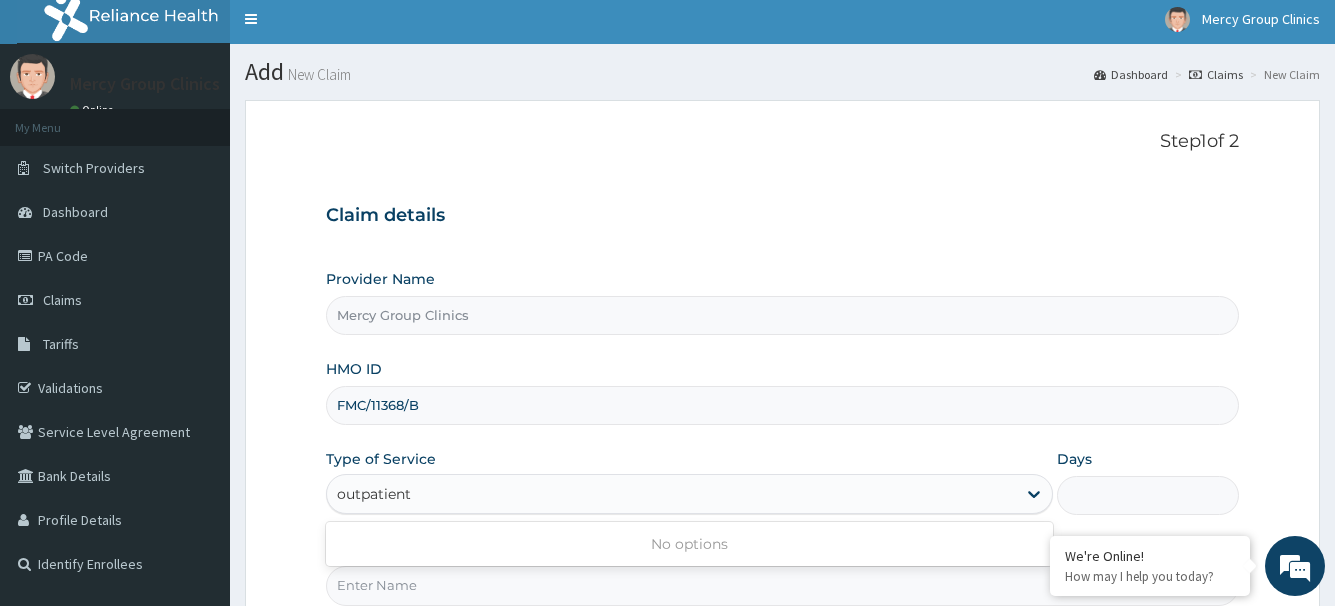 scroll, scrollTop: 0, scrollLeft: 0, axis: both 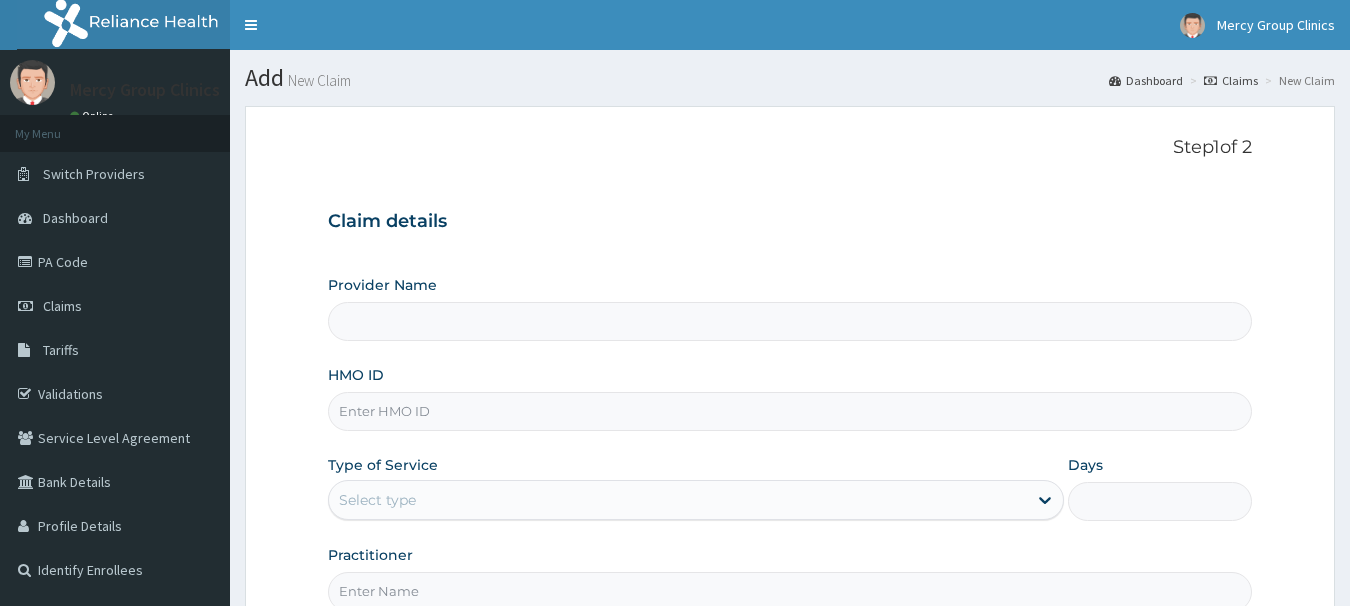 type on "Mercy Group Clinics" 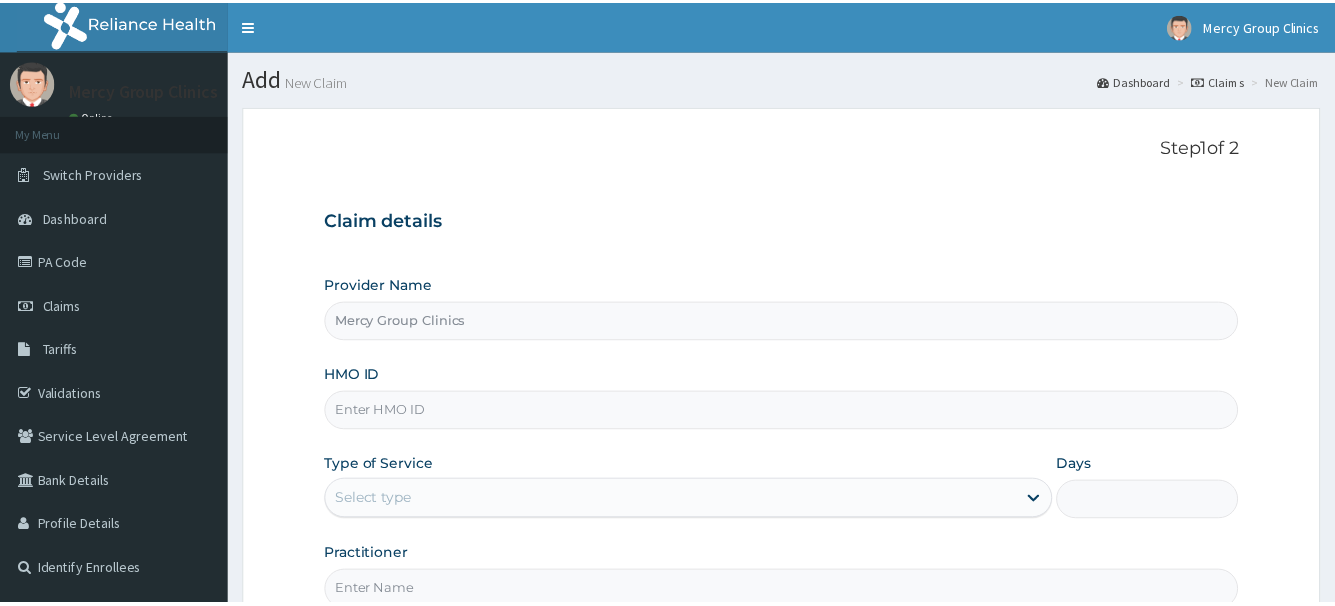 scroll, scrollTop: 0, scrollLeft: 0, axis: both 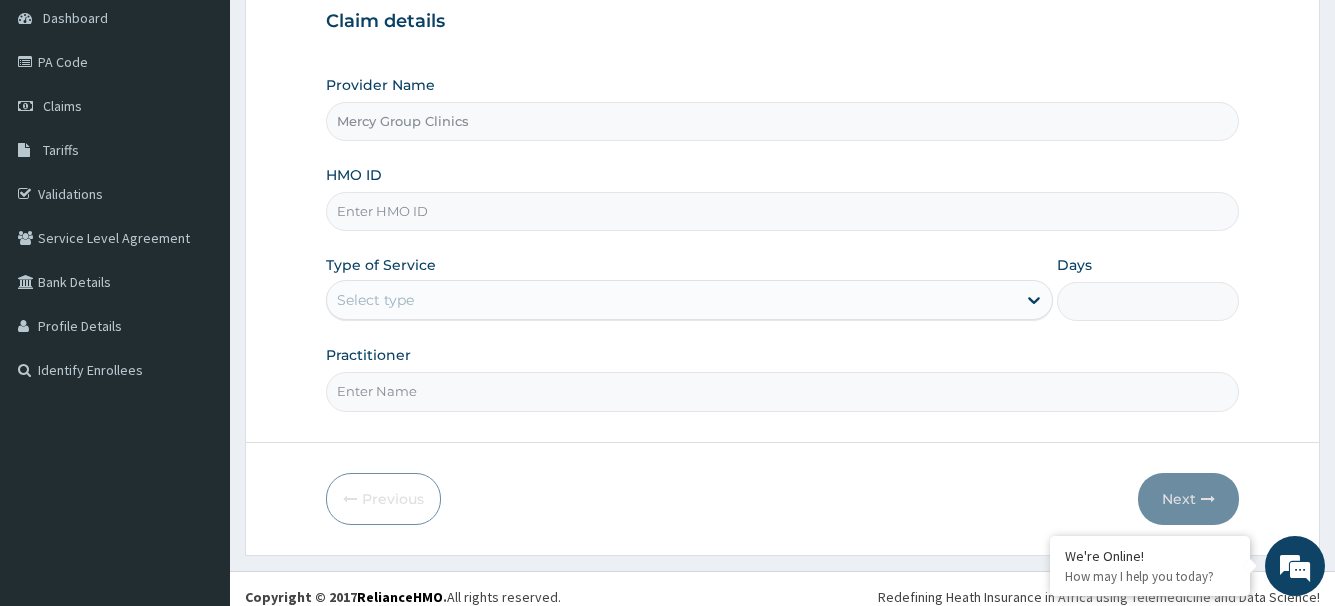 click on "HMO ID" at bounding box center (782, 211) 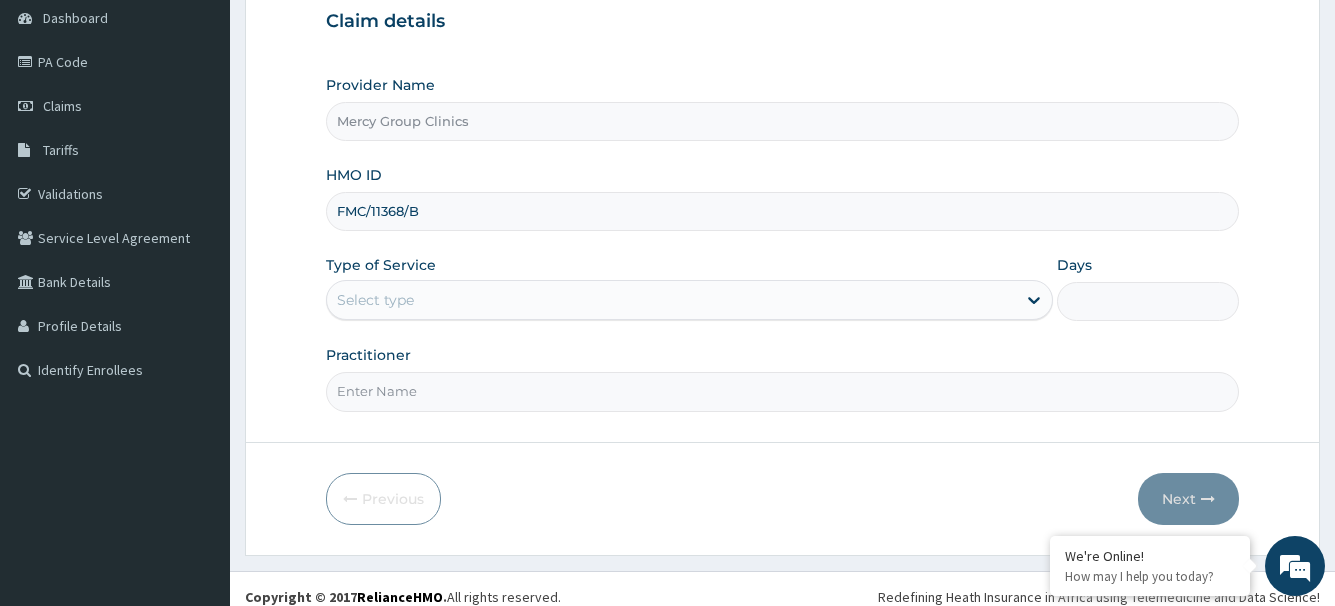 type on "FMC/11368/B" 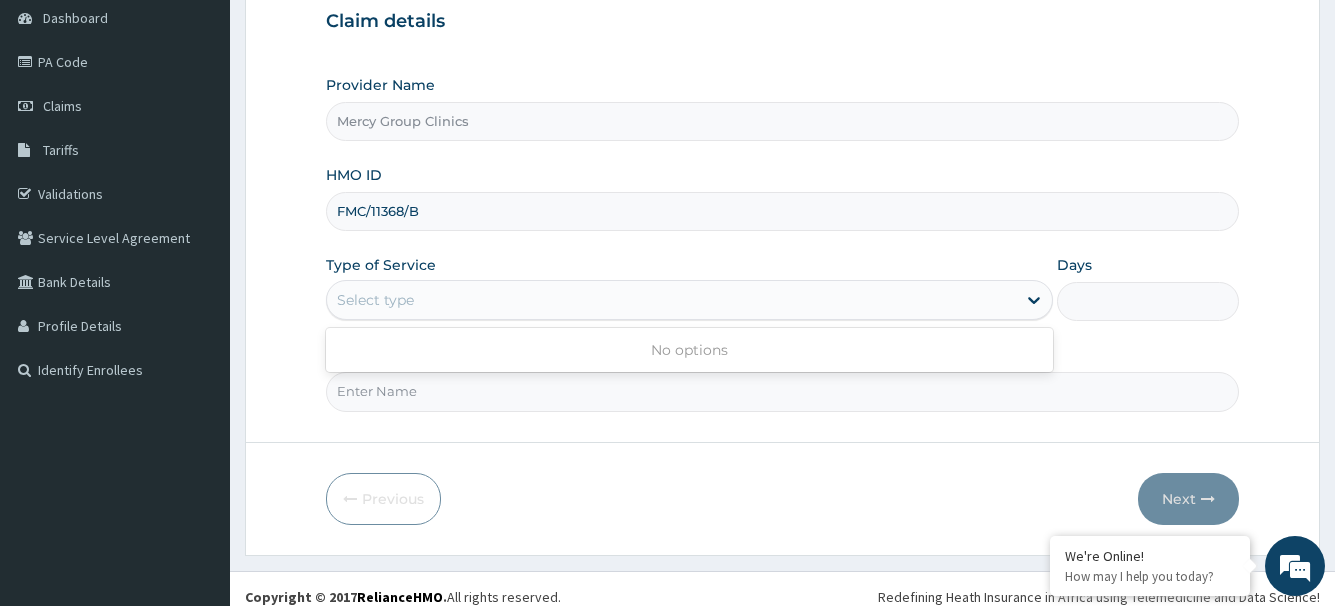 click on "Select type" at bounding box center [689, 300] 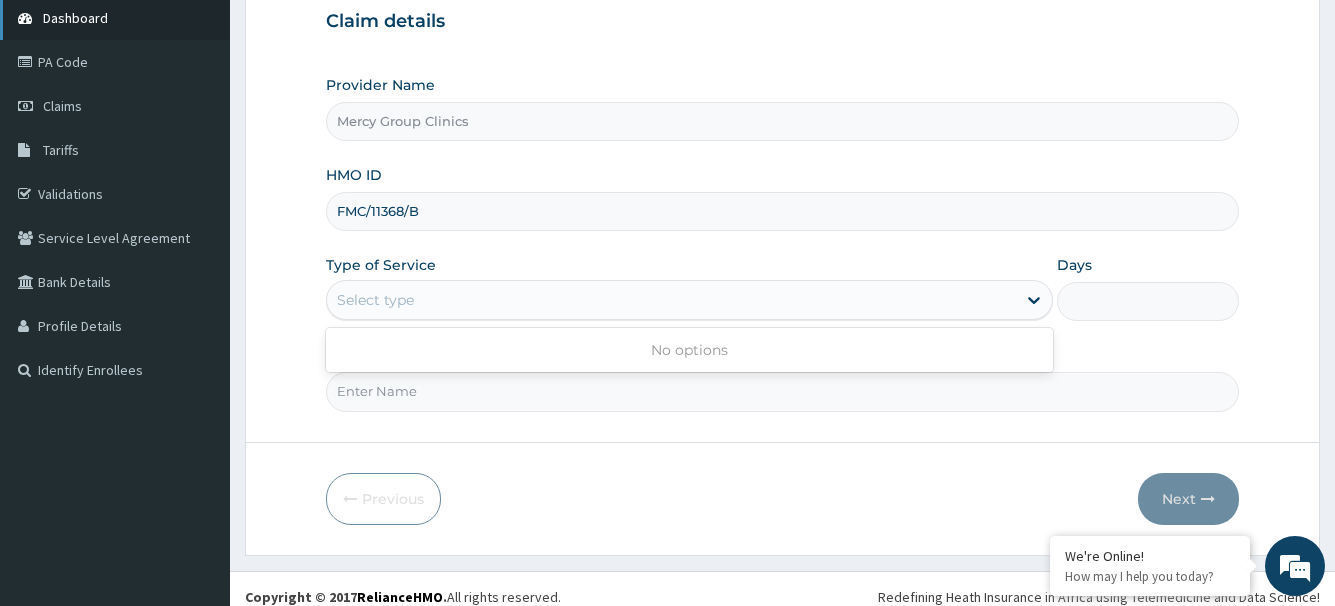 scroll, scrollTop: 0, scrollLeft: 0, axis: both 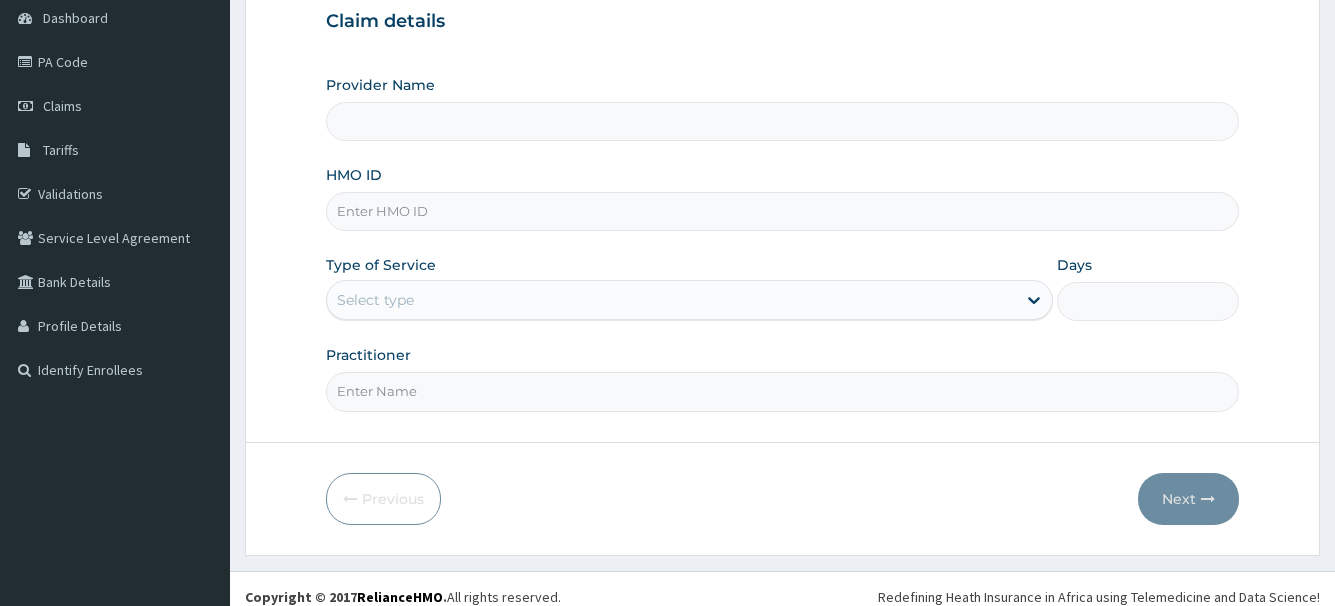 type on "Mercy Group Clinics" 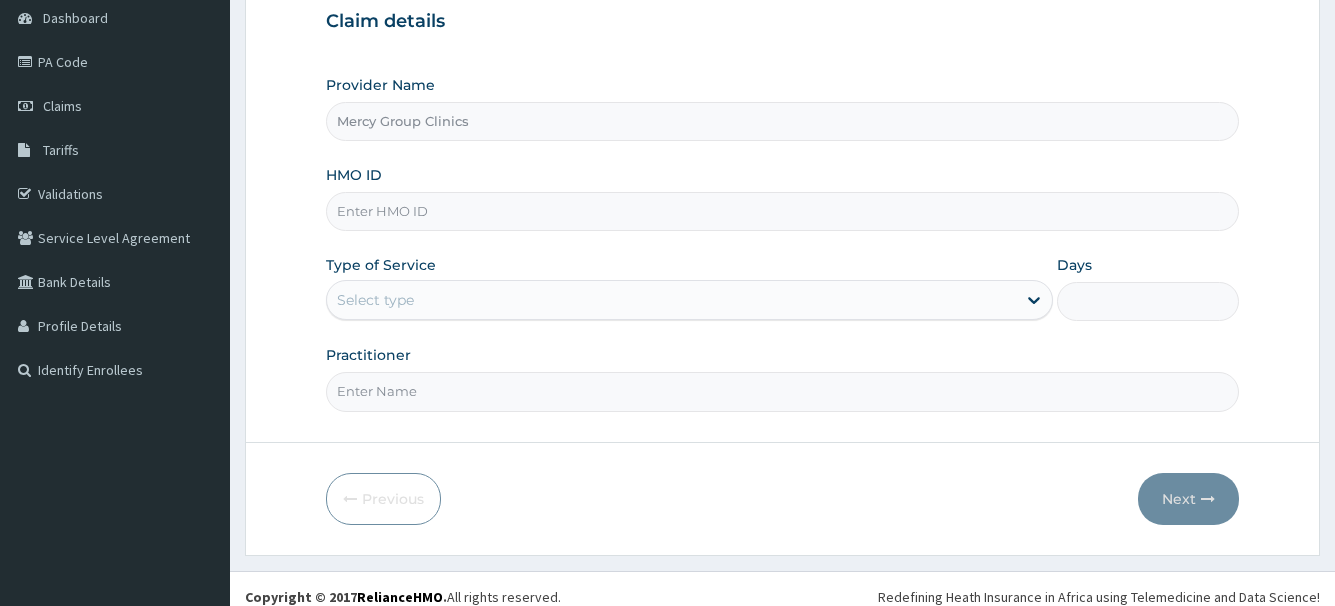 scroll, scrollTop: 0, scrollLeft: 0, axis: both 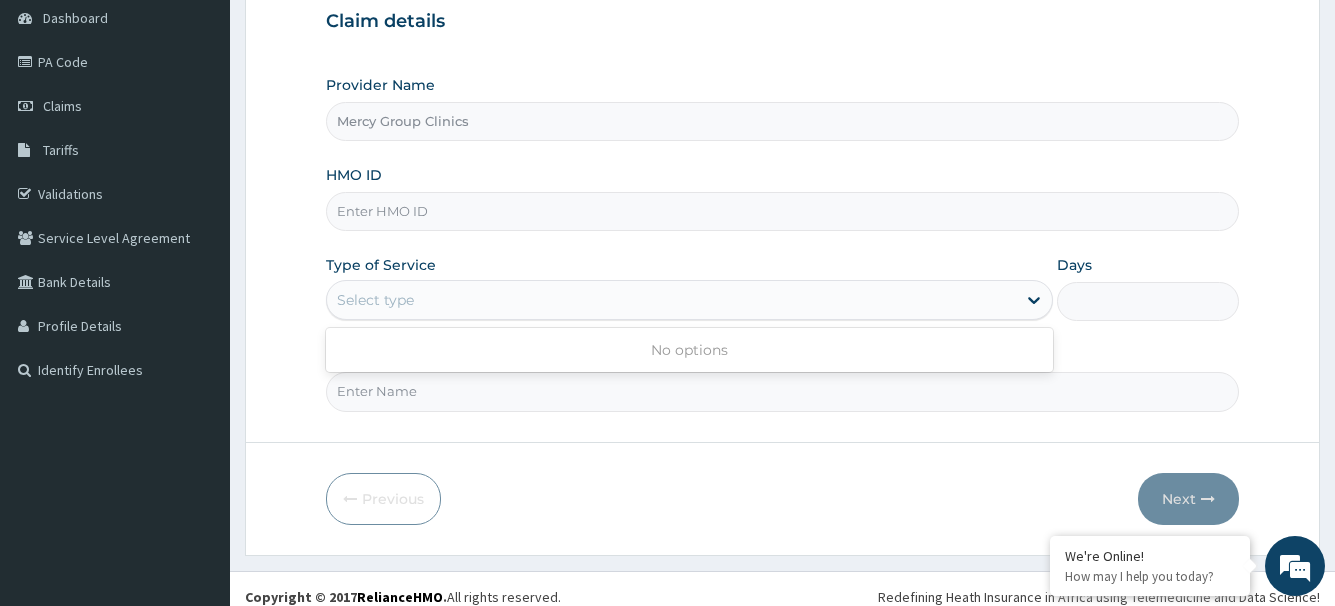 click on "Select type" at bounding box center [375, 300] 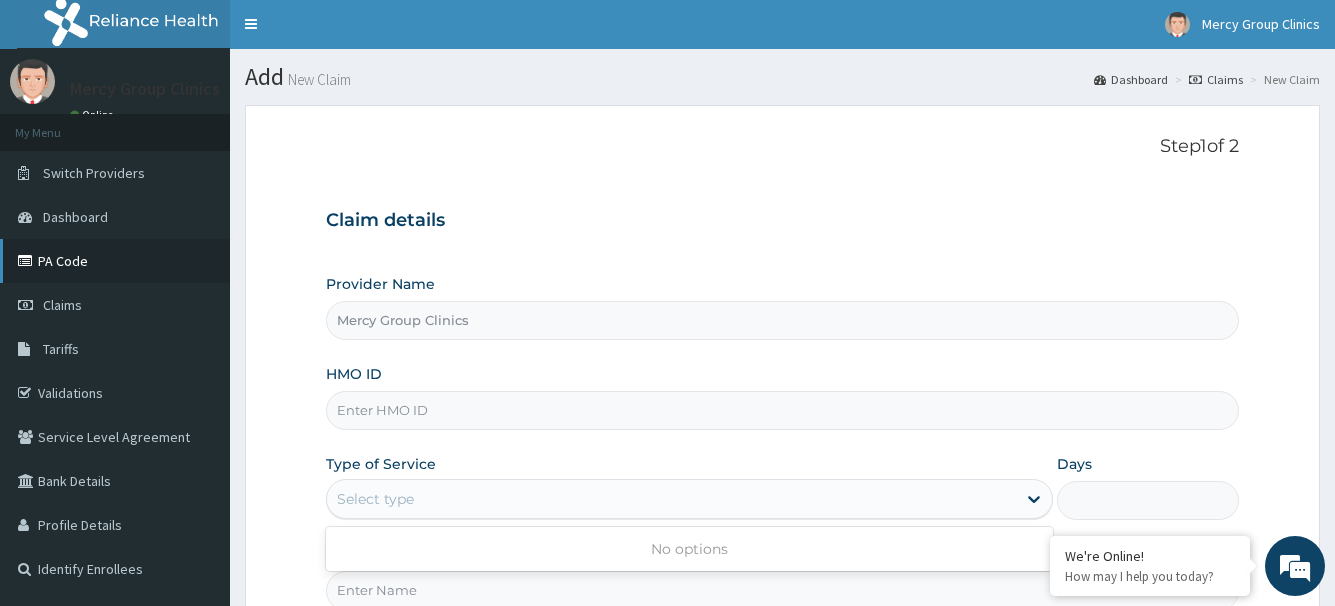 scroll, scrollTop: 0, scrollLeft: 0, axis: both 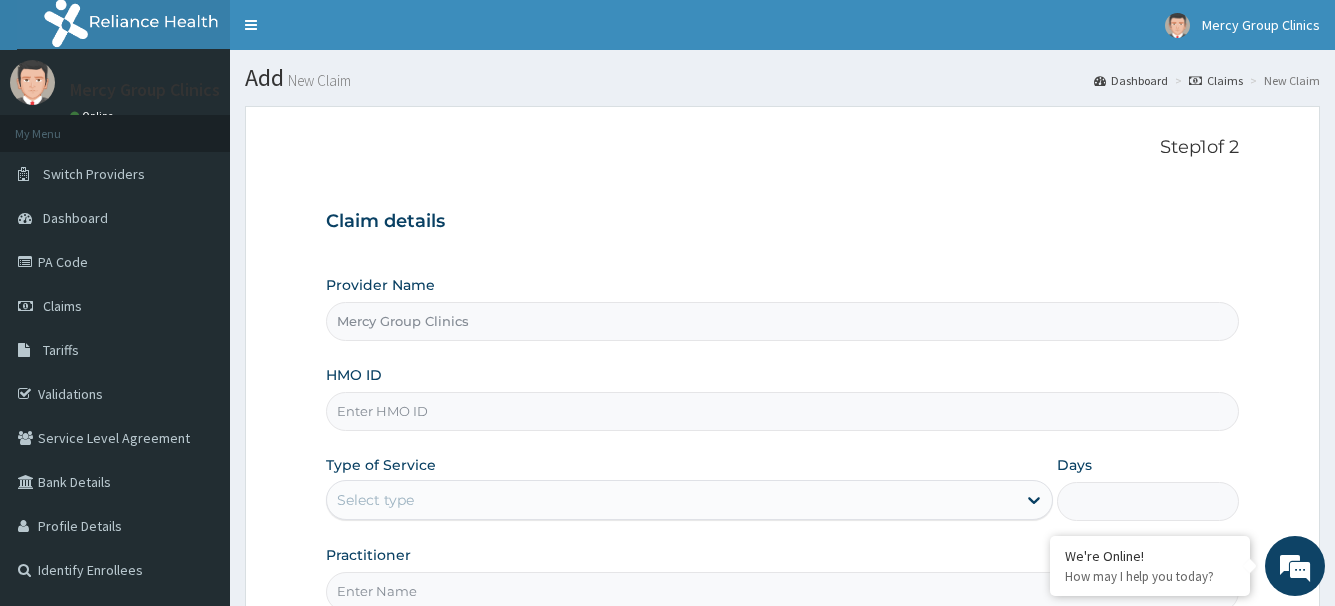 click on "HMO ID" at bounding box center (782, 411) 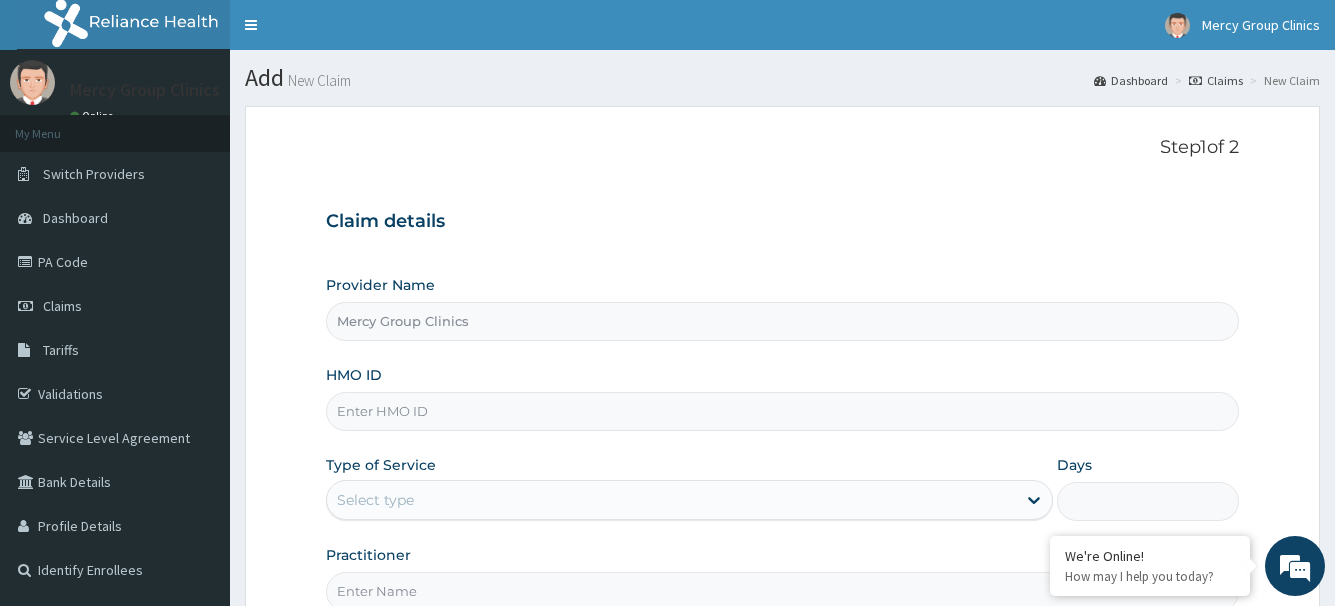 scroll, scrollTop: 100, scrollLeft: 0, axis: vertical 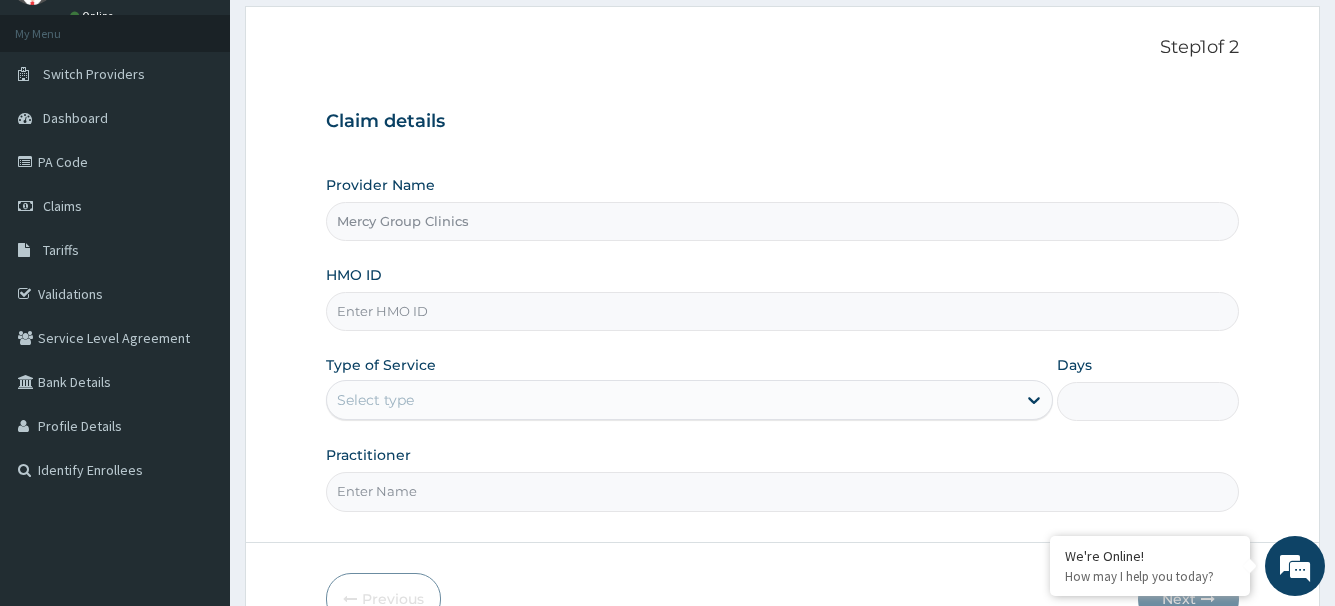 paste on "FMC/[NUMBER]/B" 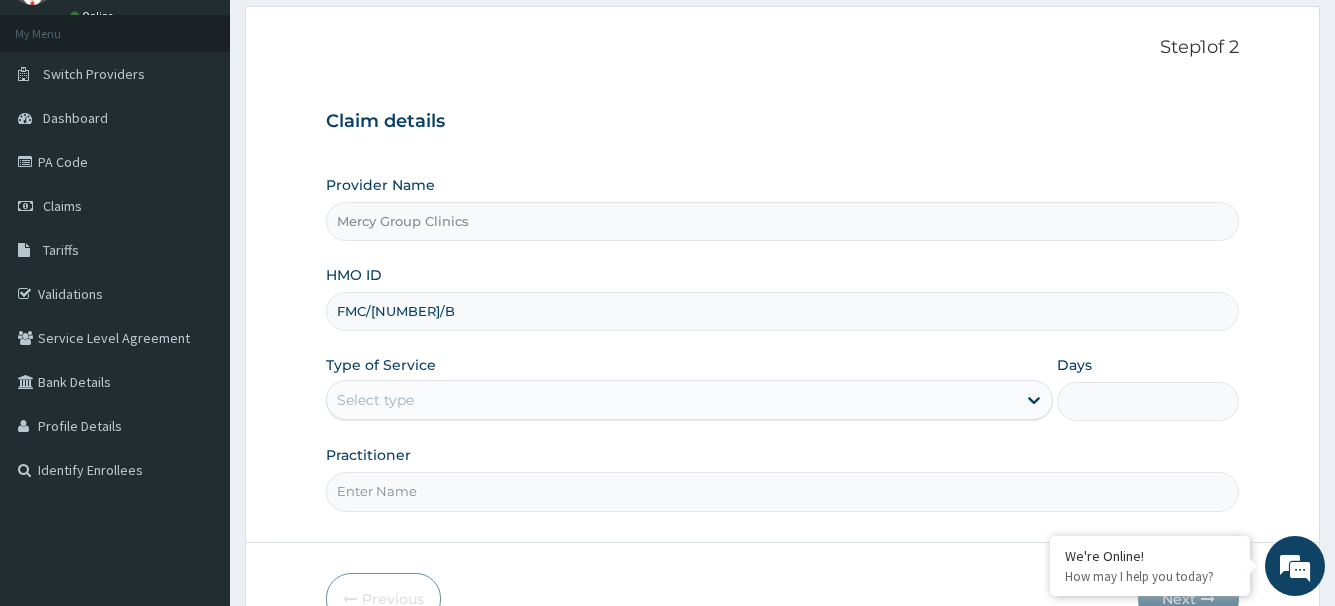 type on "FMC/[NUMBER]/B" 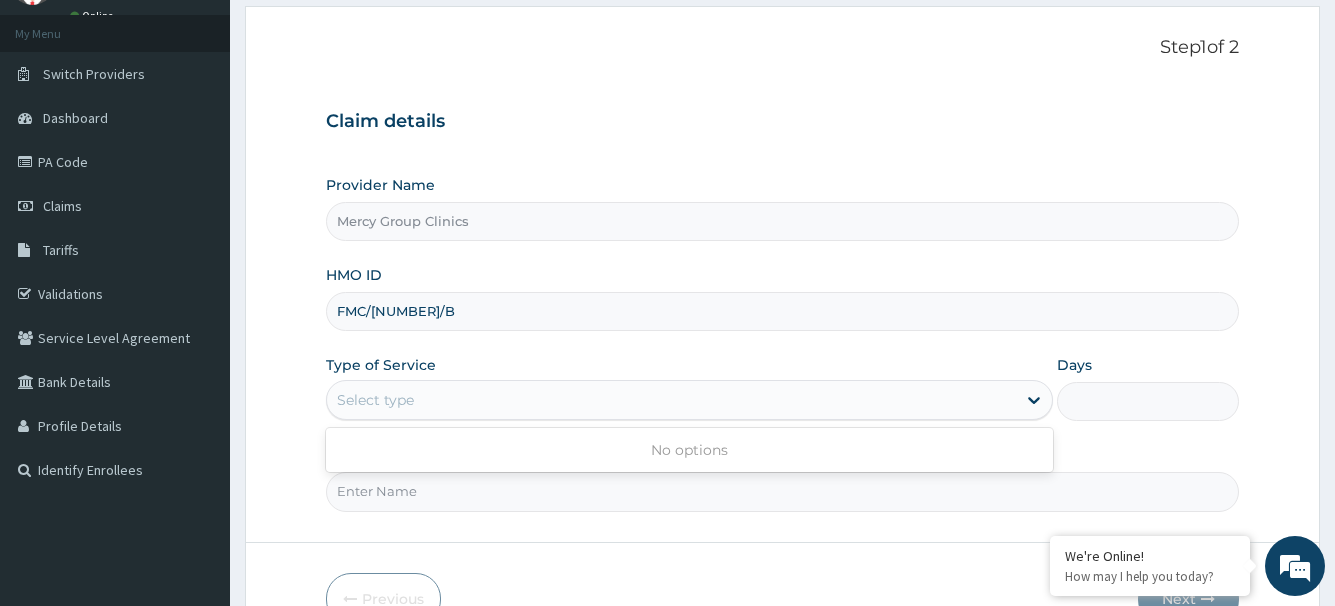 click on "Select type" at bounding box center (375, 400) 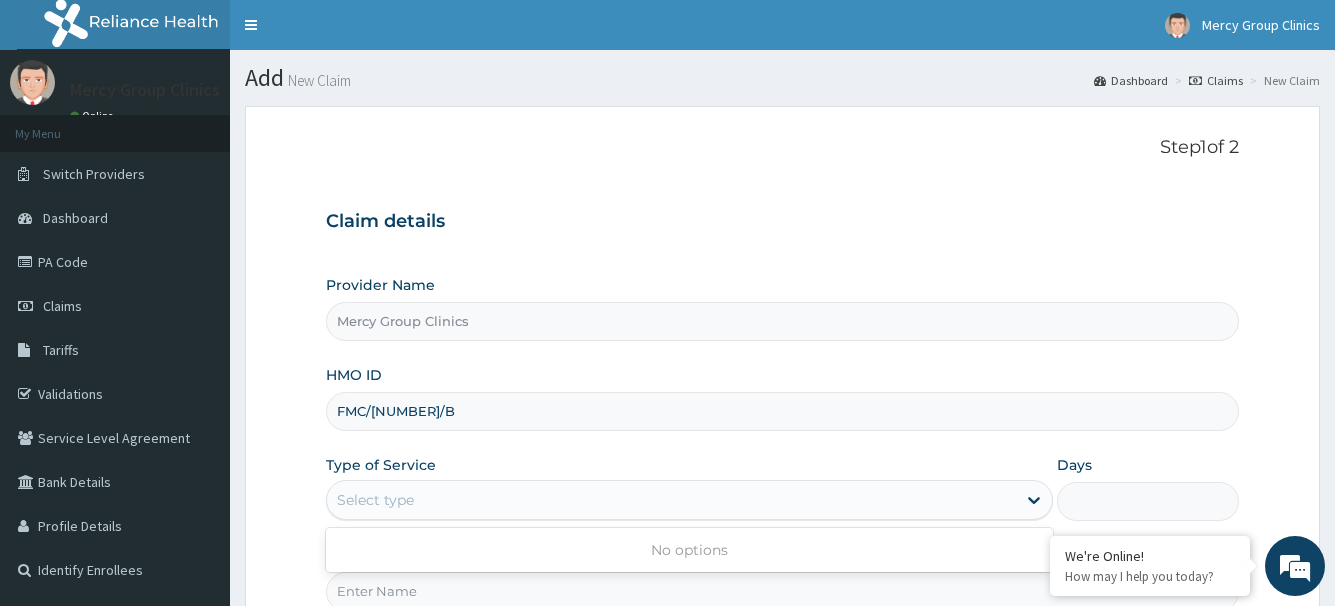 click on "Provider Name Mercy Group Clinics HMO ID FMC/[NUMBER]/B Type of Service   Use Up and Down to choose options, press Enter to select the currently focused option, press Escape to exit the menu, press Tab to select the option and exit the menu. Select type No options Days Practitioner" at bounding box center [782, 443] 